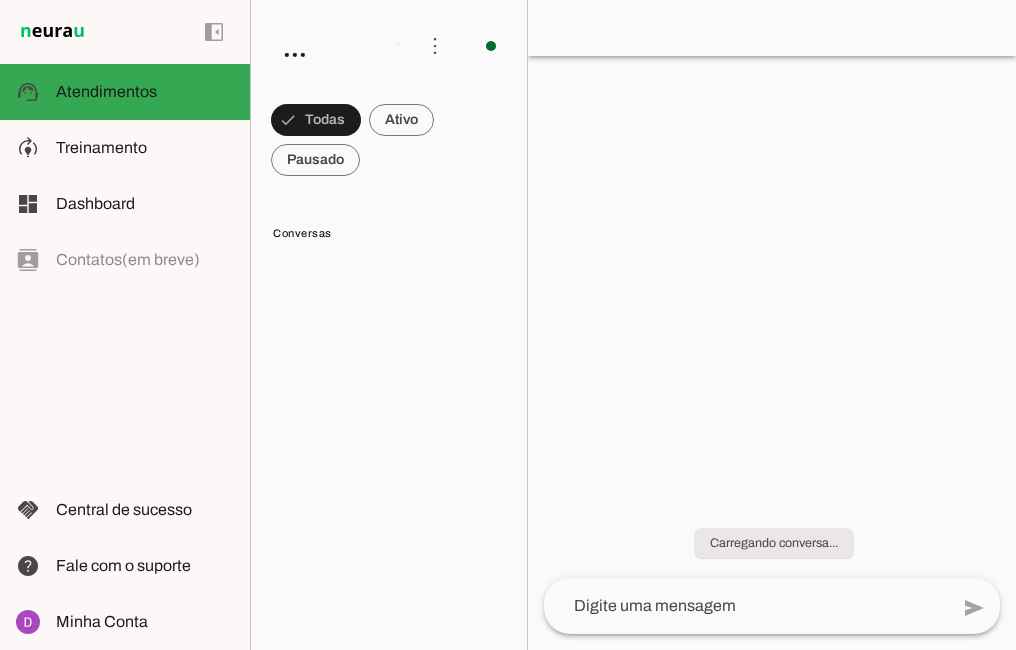 scroll, scrollTop: 0, scrollLeft: 0, axis: both 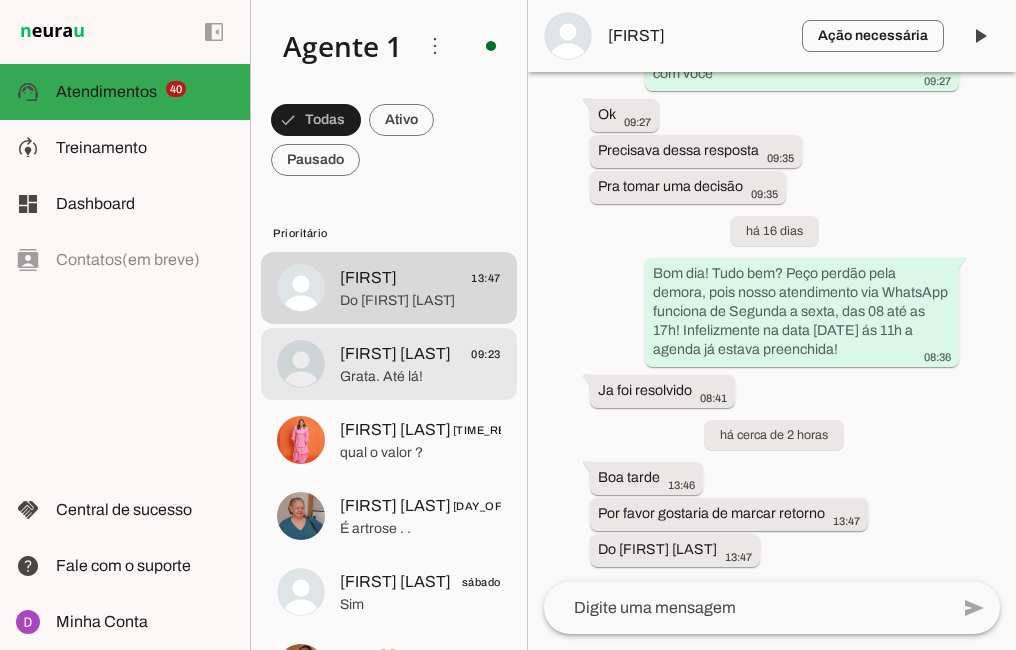 click on "[FIRST] [LAST]
[TIME]" 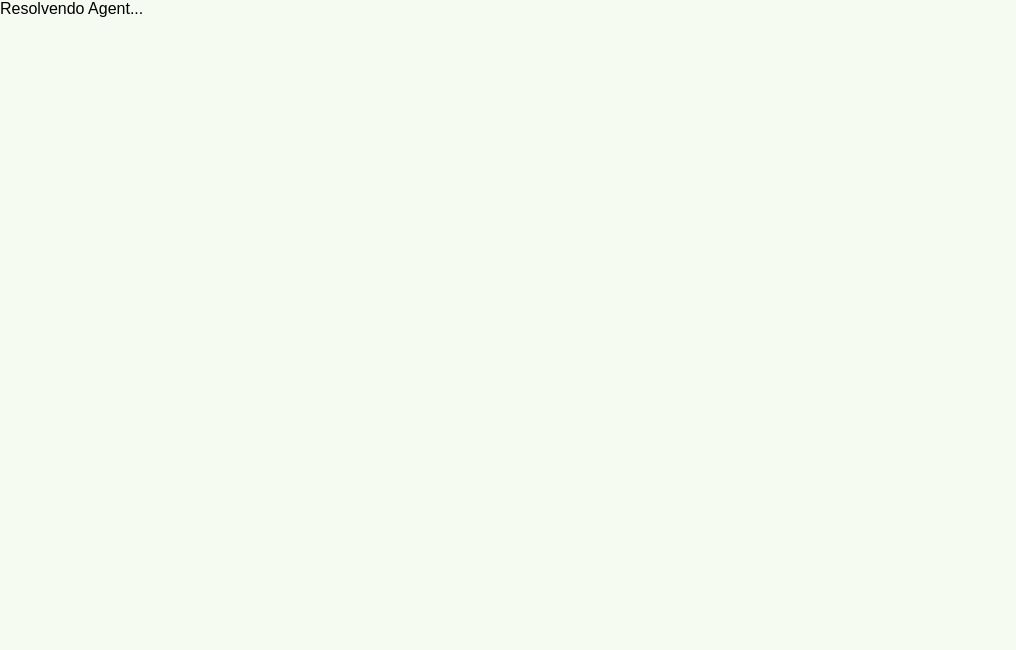 scroll, scrollTop: 0, scrollLeft: 0, axis: both 